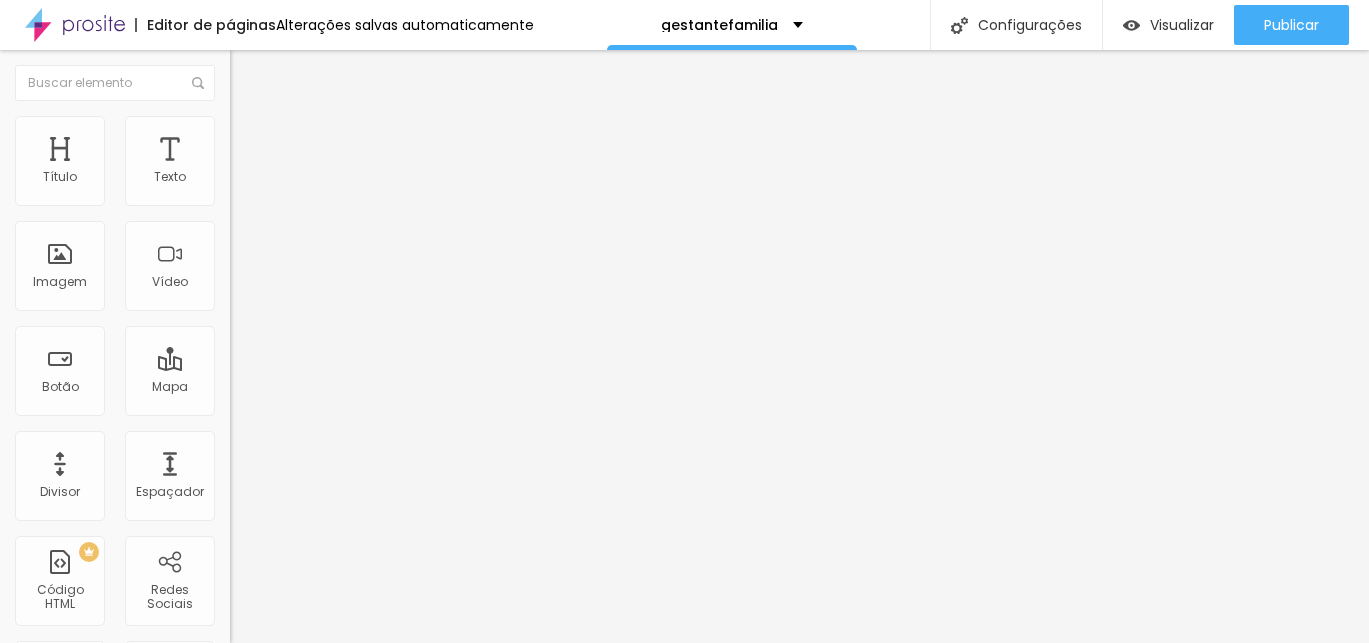 scroll, scrollTop: 0, scrollLeft: 0, axis: both 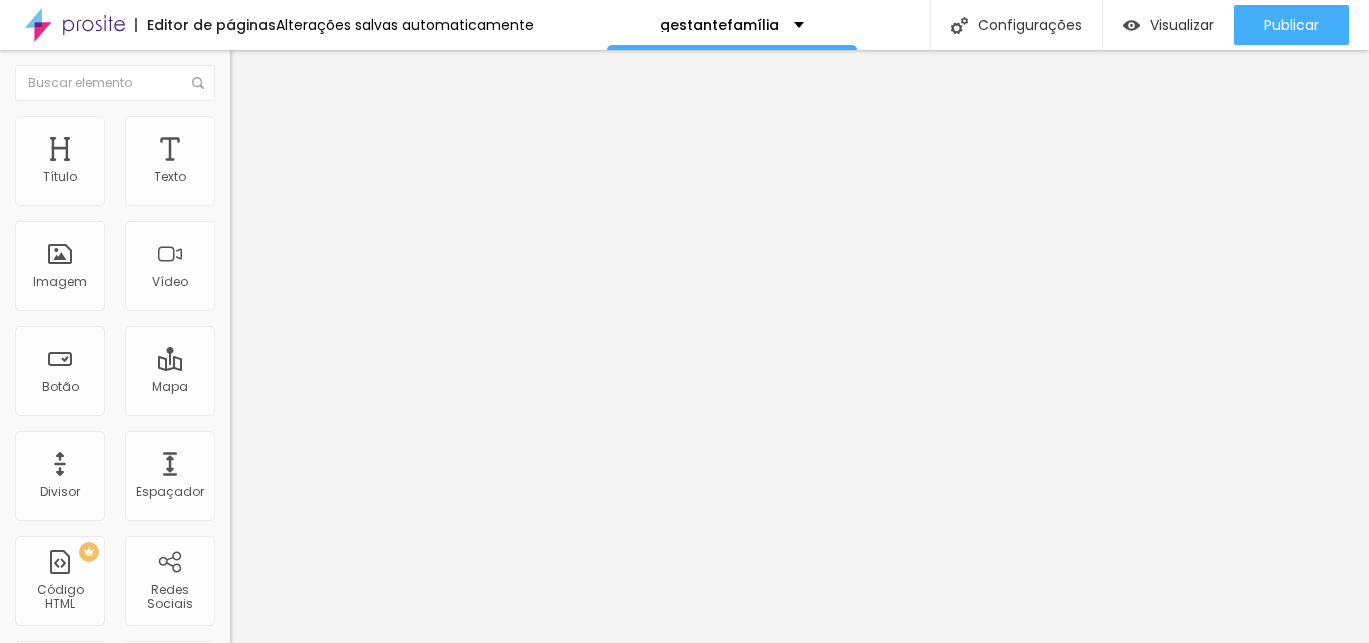click on "Trocar imagem" at bounding box center (290, 163) 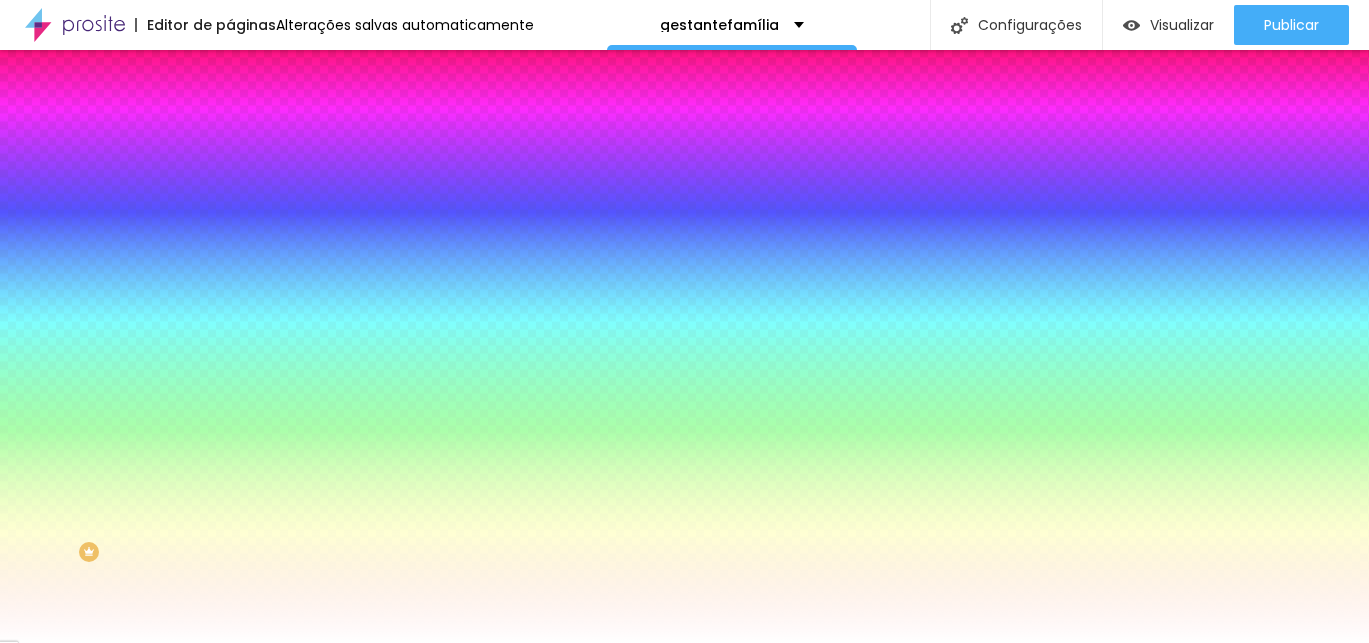 click at bounding box center [239, 145] 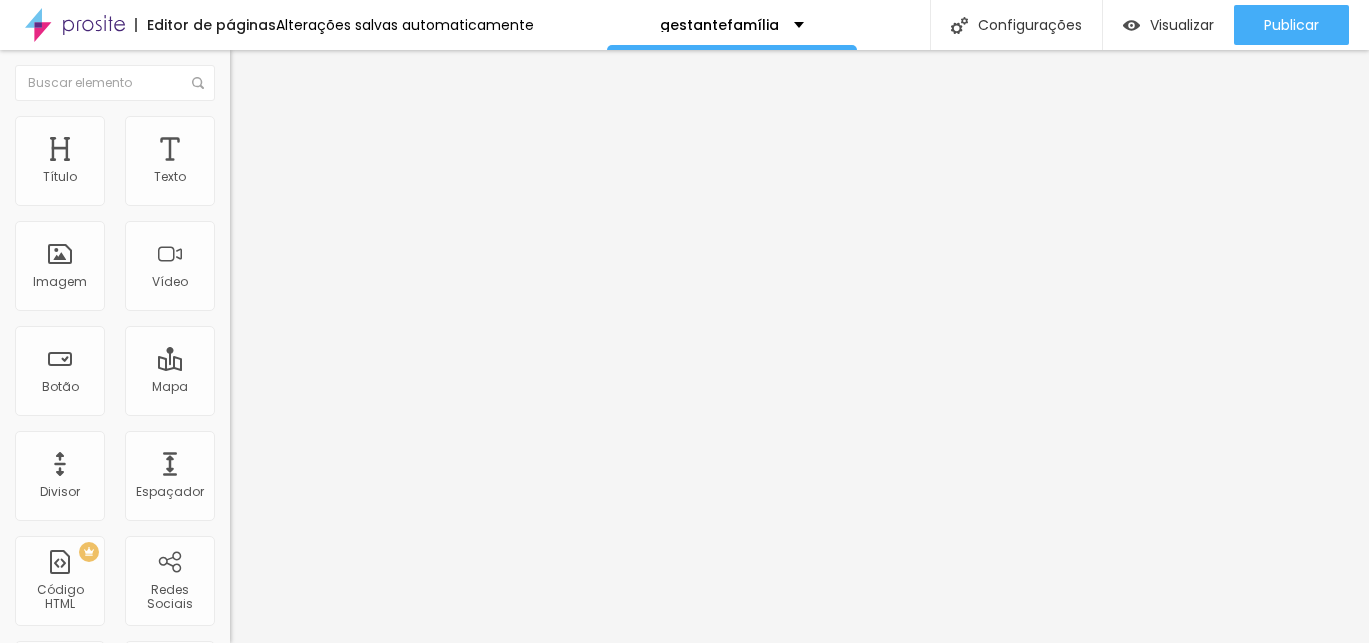 click on "Conteúdo" at bounding box center [345, 106] 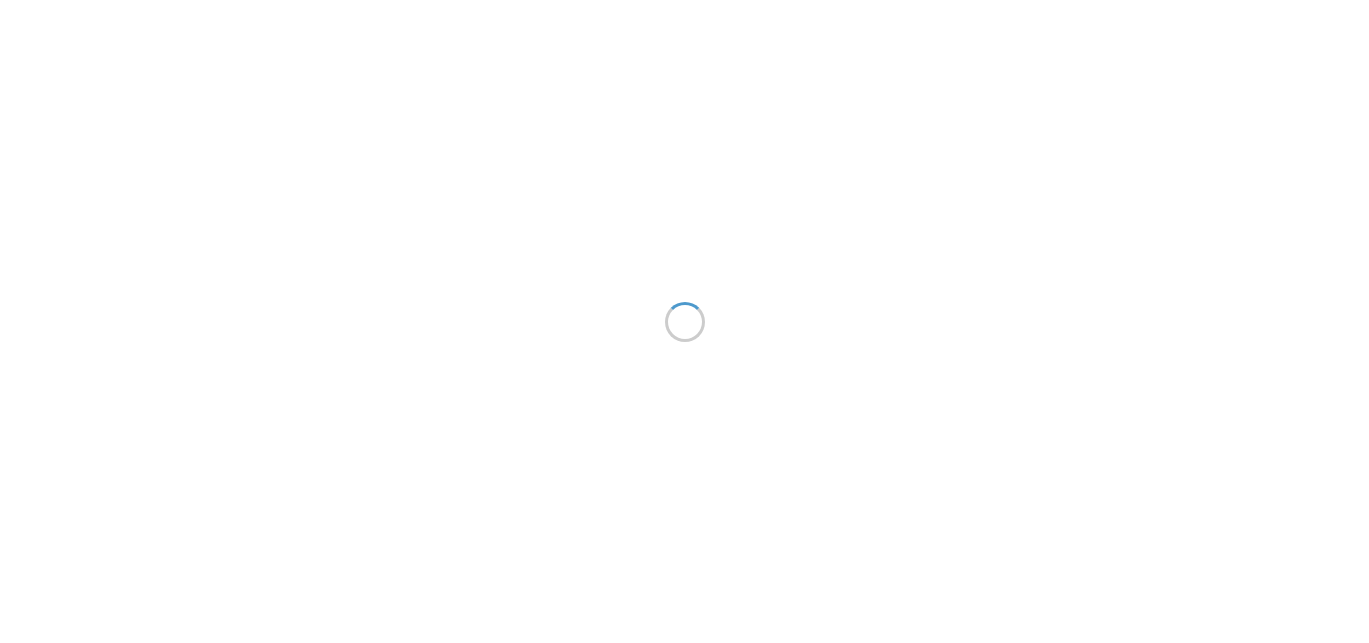 scroll, scrollTop: 0, scrollLeft: 0, axis: both 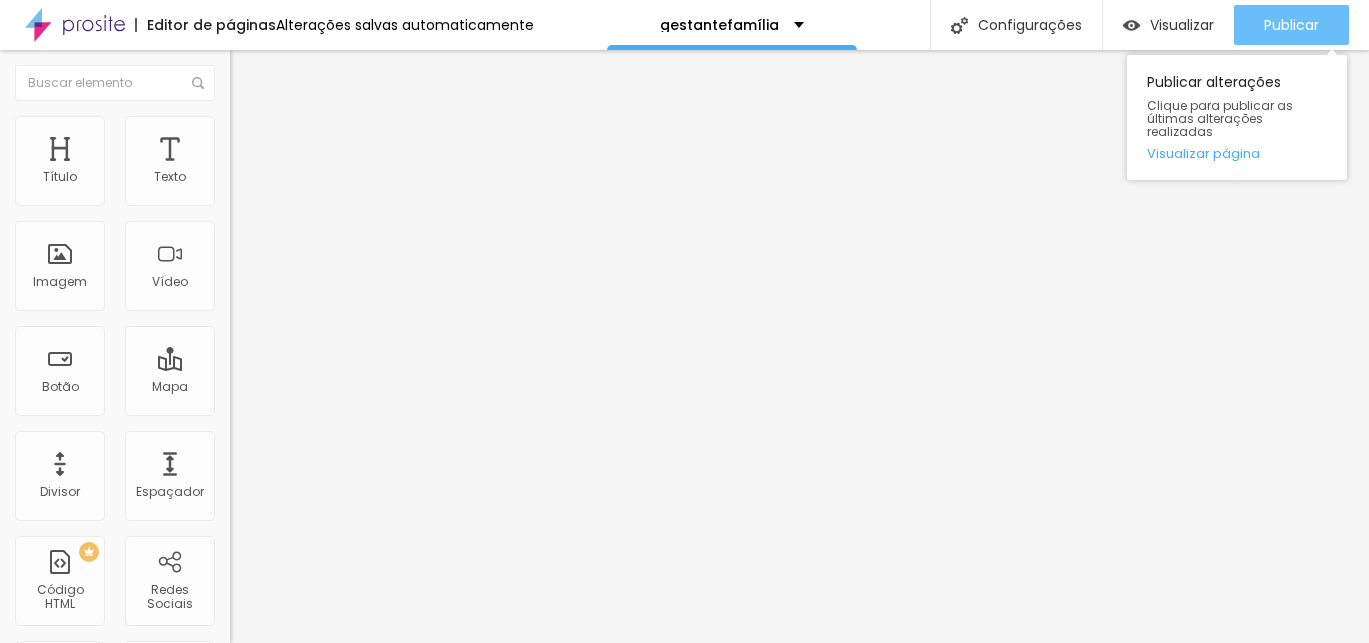 click on "Publicar" at bounding box center (1291, 25) 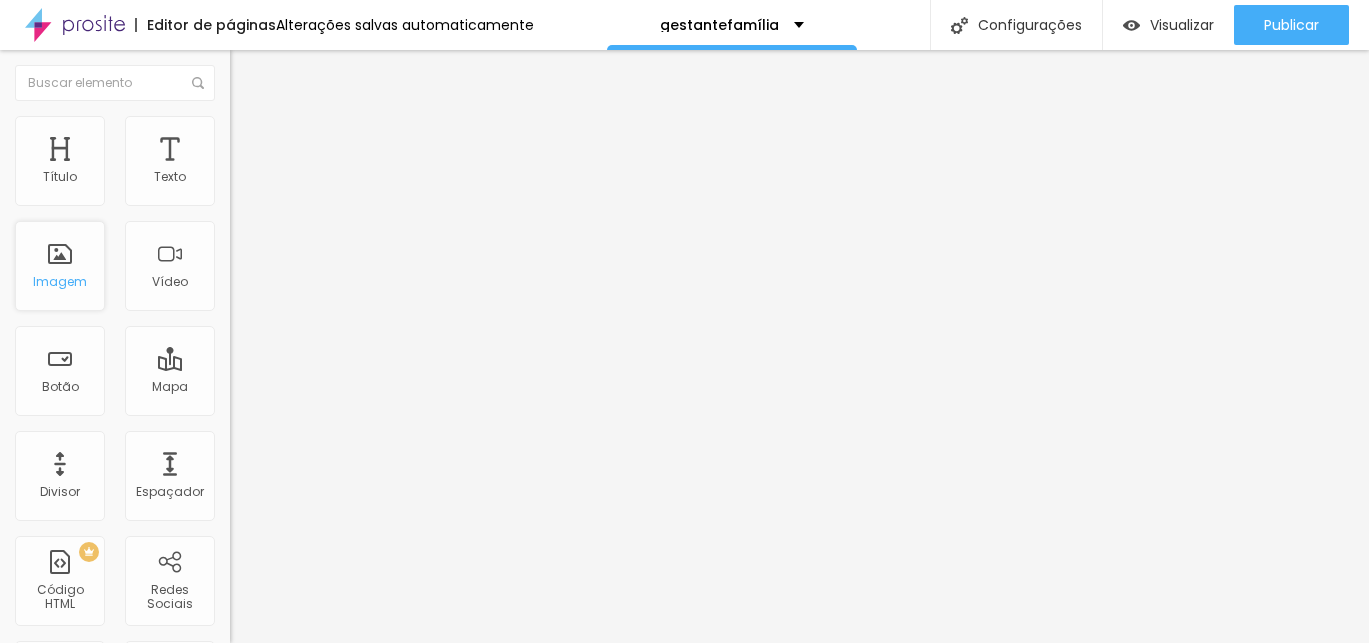 click on "Imagem" at bounding box center (60, 281) 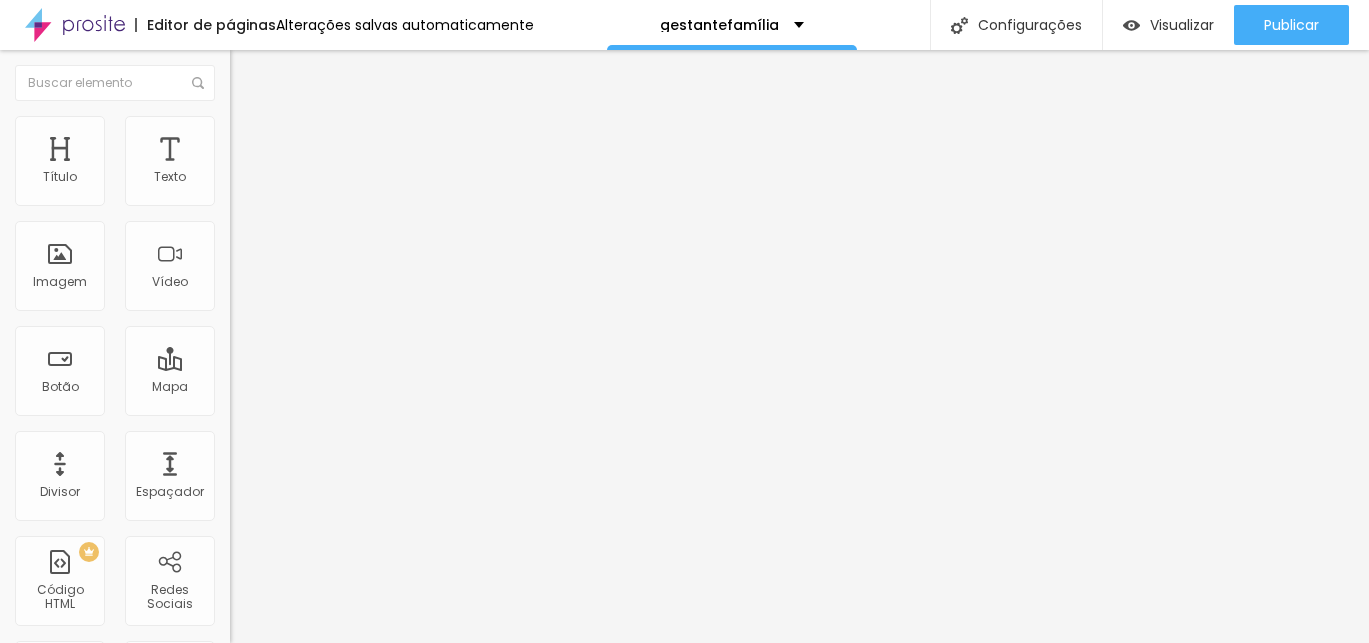 click on "Trocar imagem" at bounding box center (284, 163) 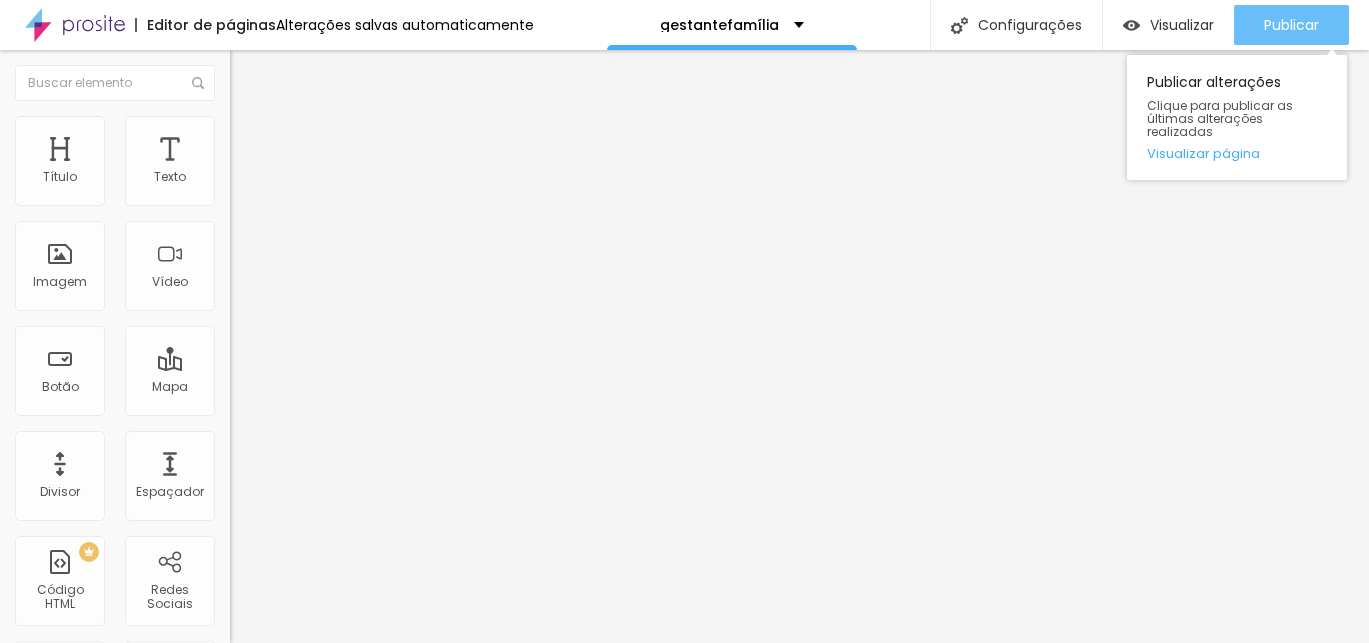 click on "Publicar" at bounding box center [1291, 25] 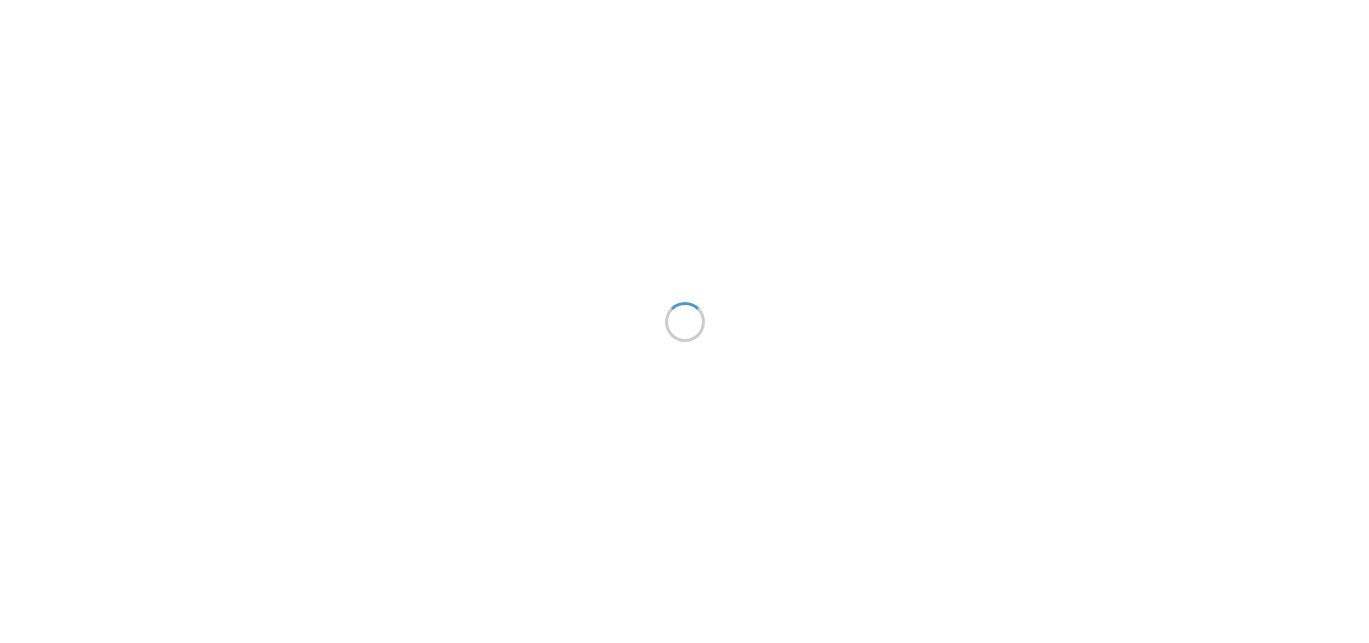 scroll, scrollTop: 0, scrollLeft: 0, axis: both 